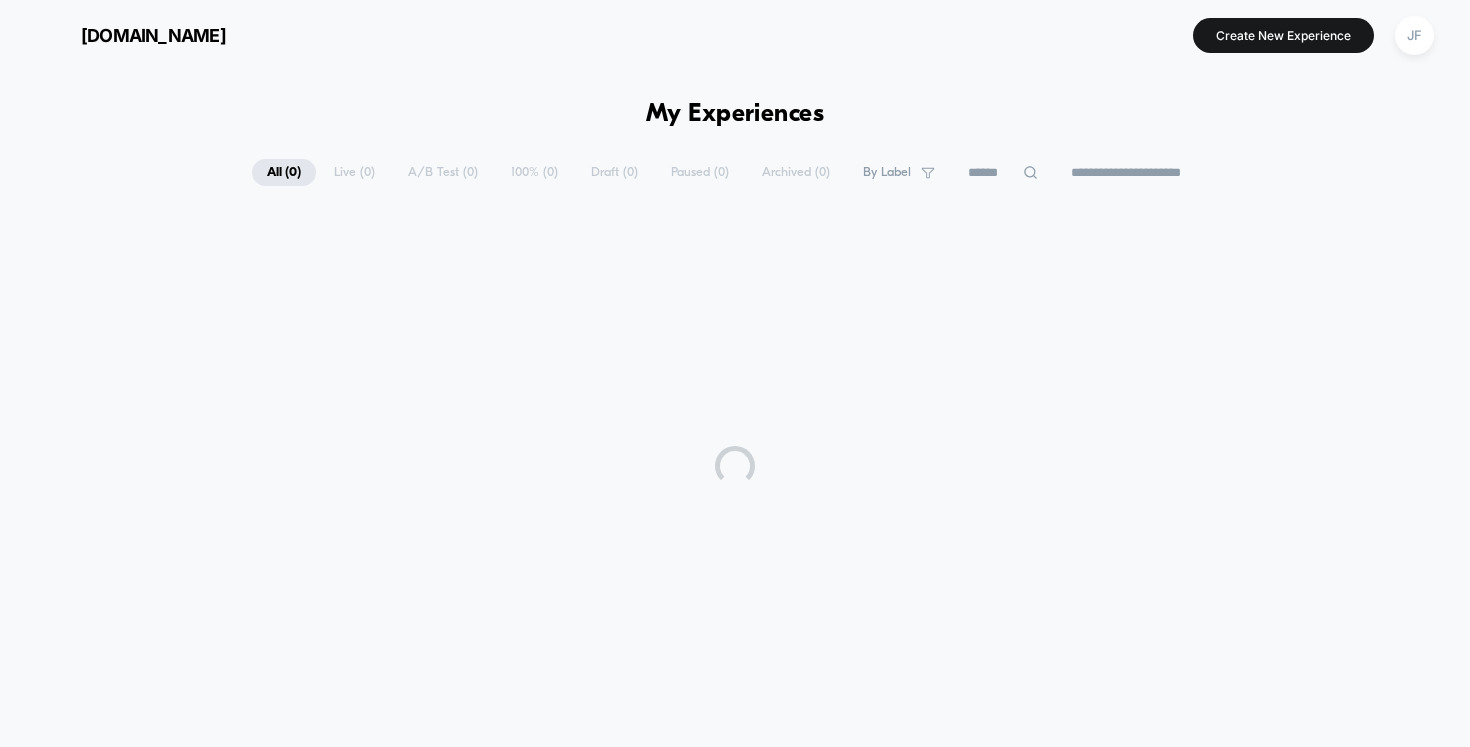 scroll, scrollTop: 0, scrollLeft: 0, axis: both 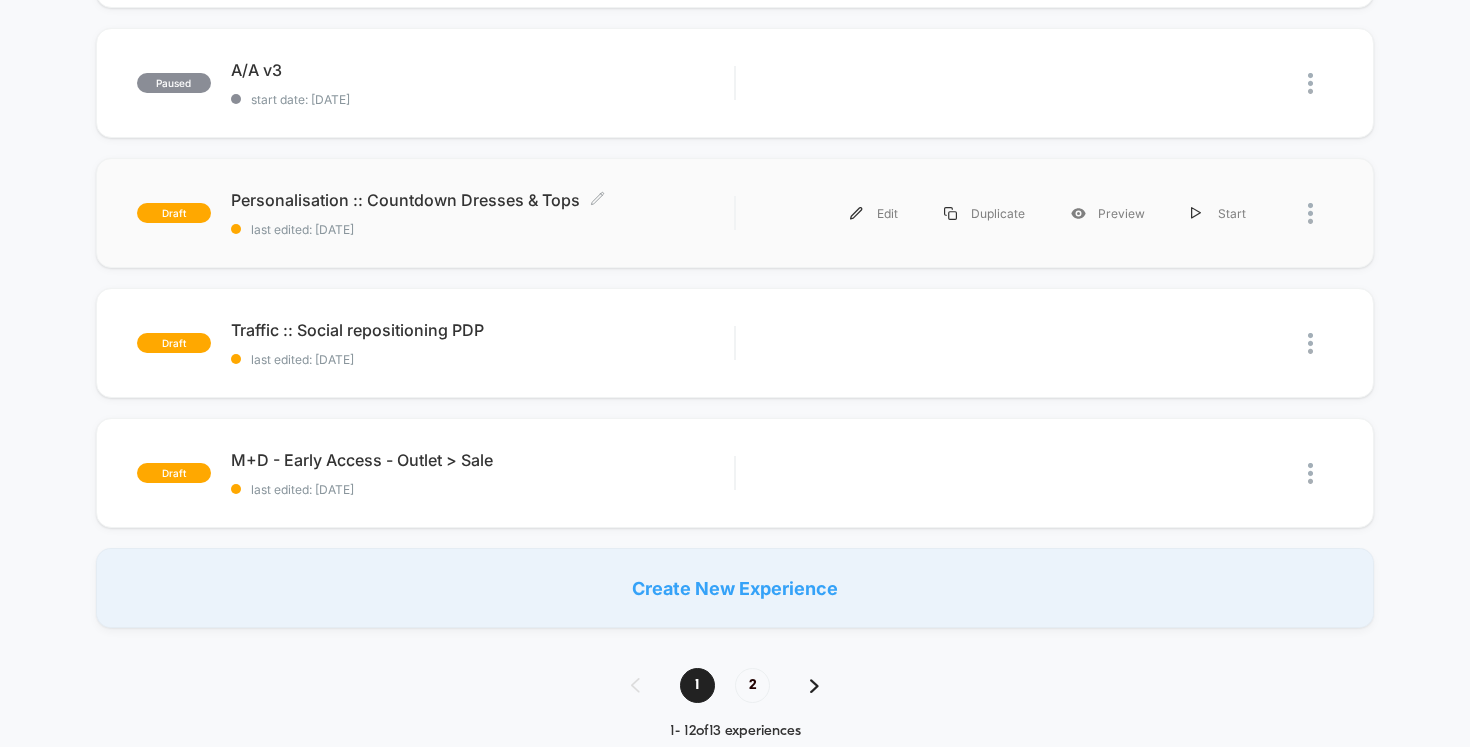 click on "Personalisation :: Countdown Dresses & Tops Click to edit experience details Click to edit experience details last edited: [DATE]" at bounding box center [483, 213] 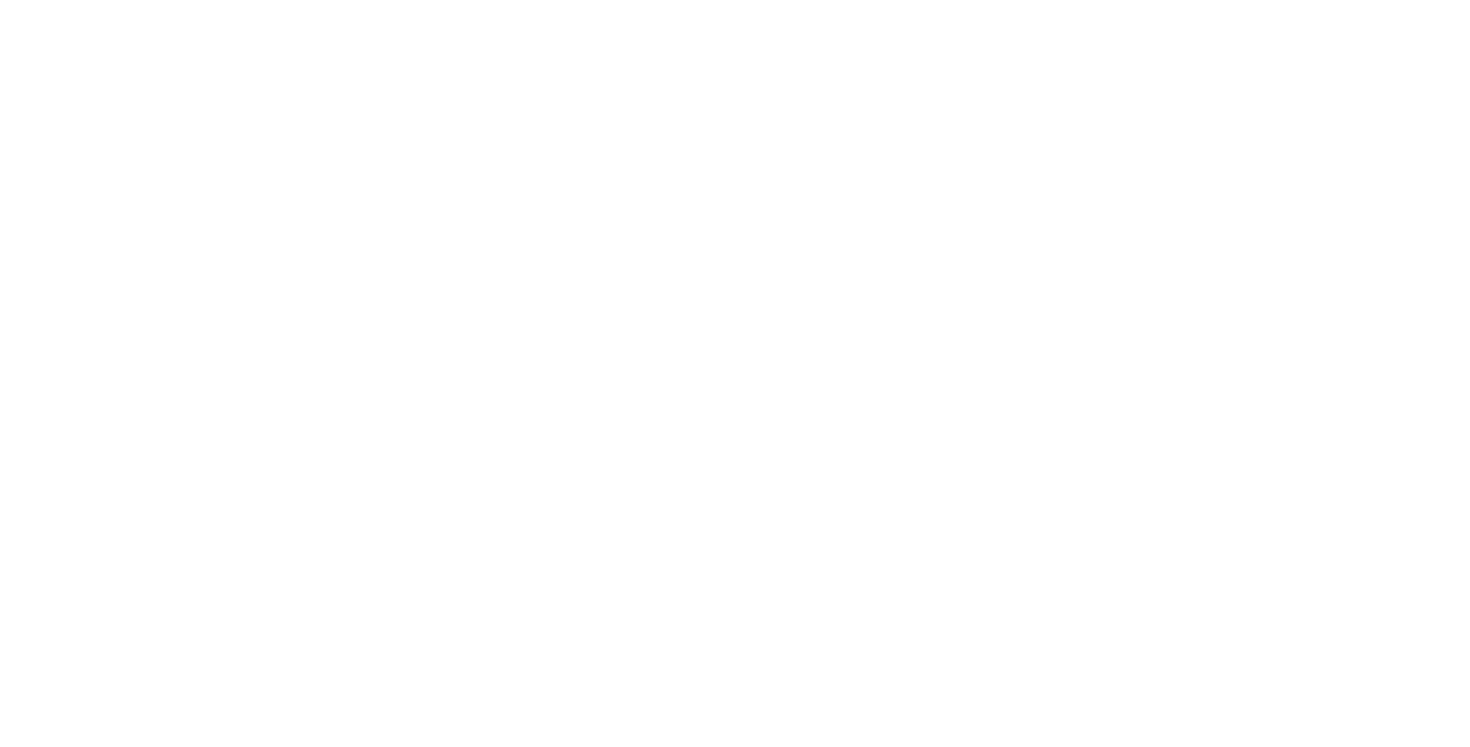 scroll, scrollTop: 0, scrollLeft: 0, axis: both 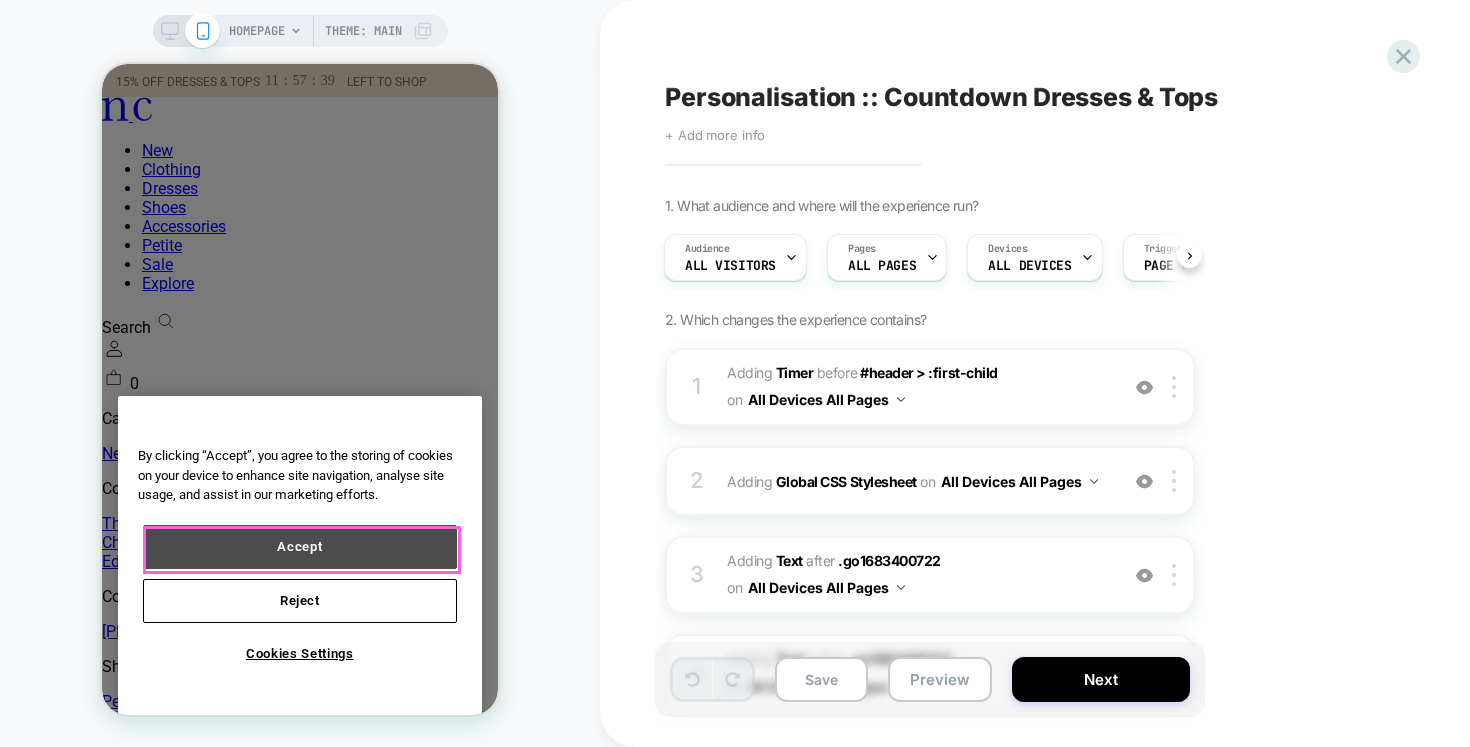click on "Accept" at bounding box center [300, 547] 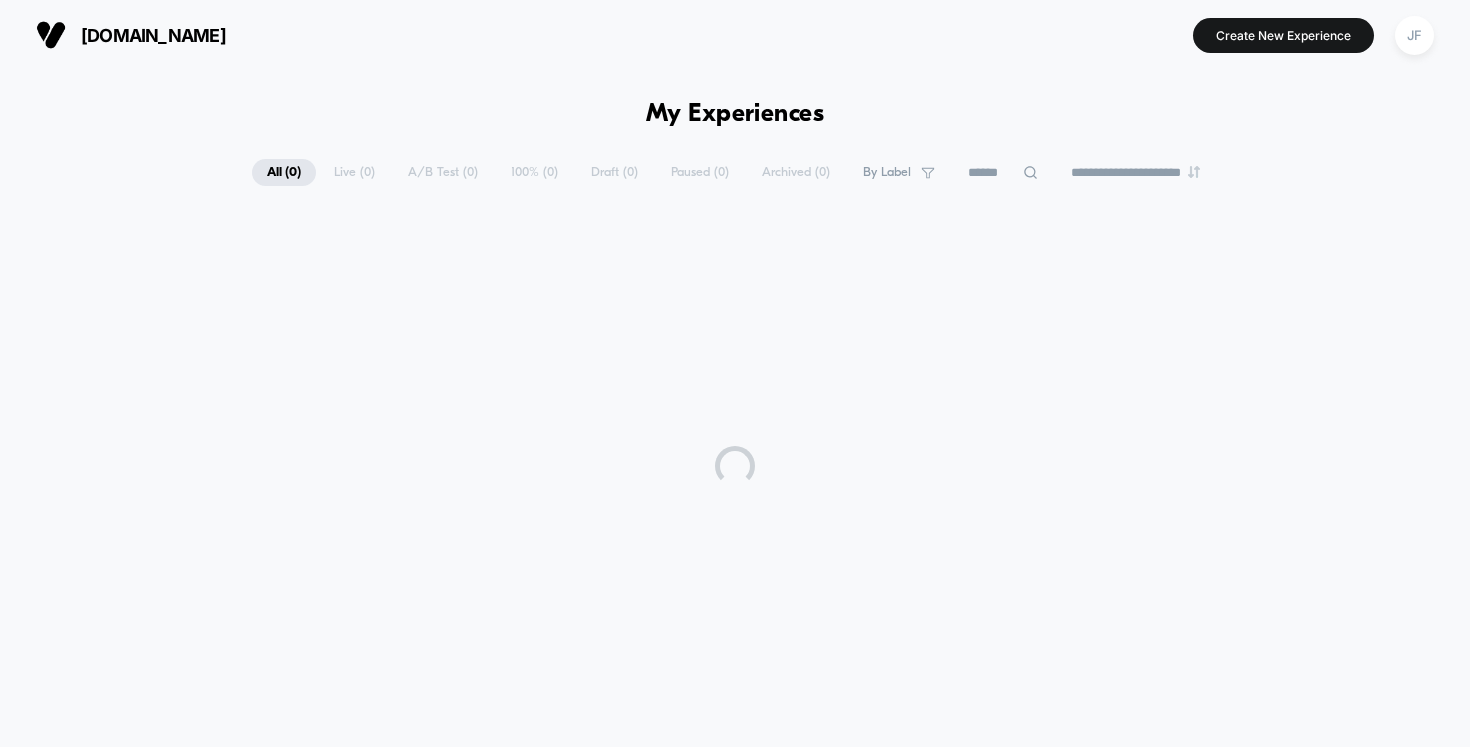 scroll, scrollTop: 0, scrollLeft: 0, axis: both 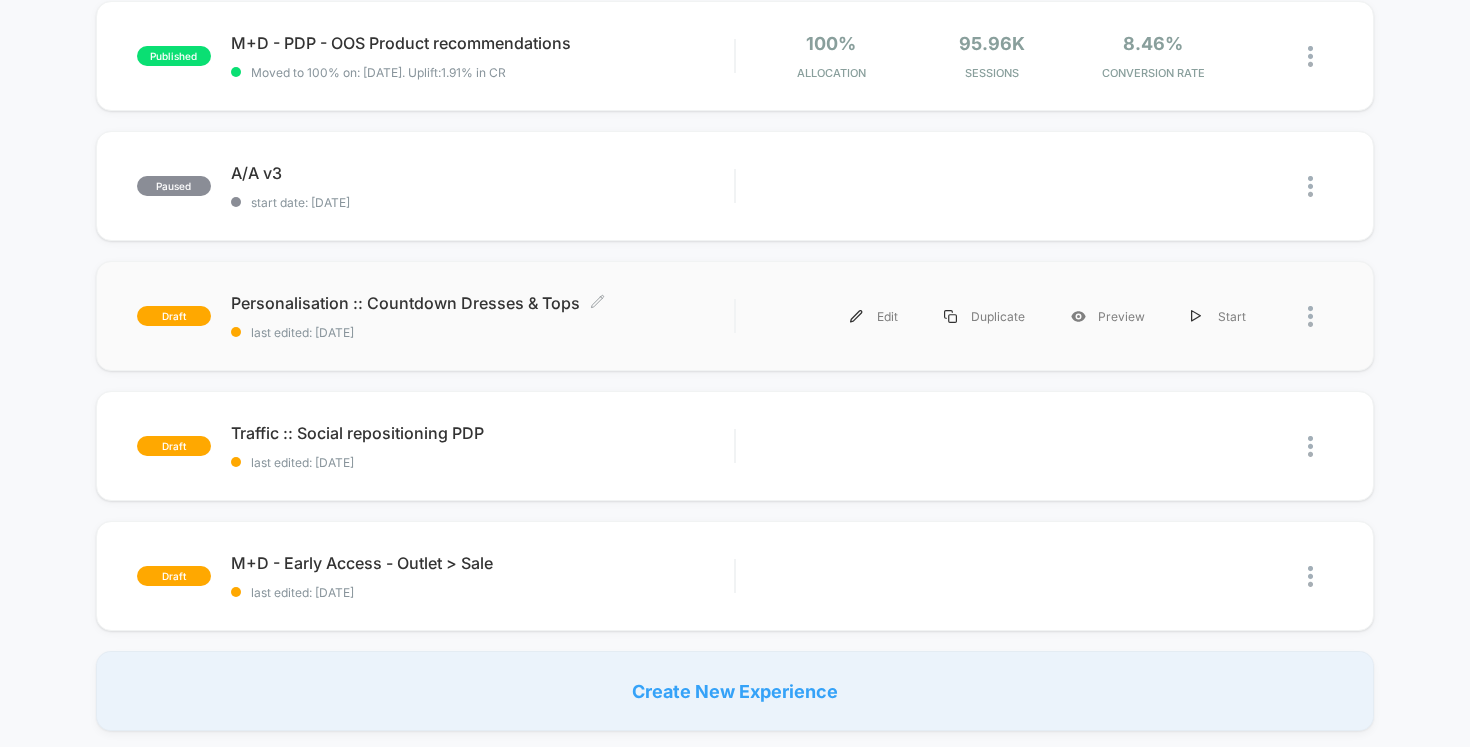 click on "Personalisation :: Countdown Dresses & Tops Click to edit experience details Click to edit experience details last edited: [DATE]" at bounding box center [483, 316] 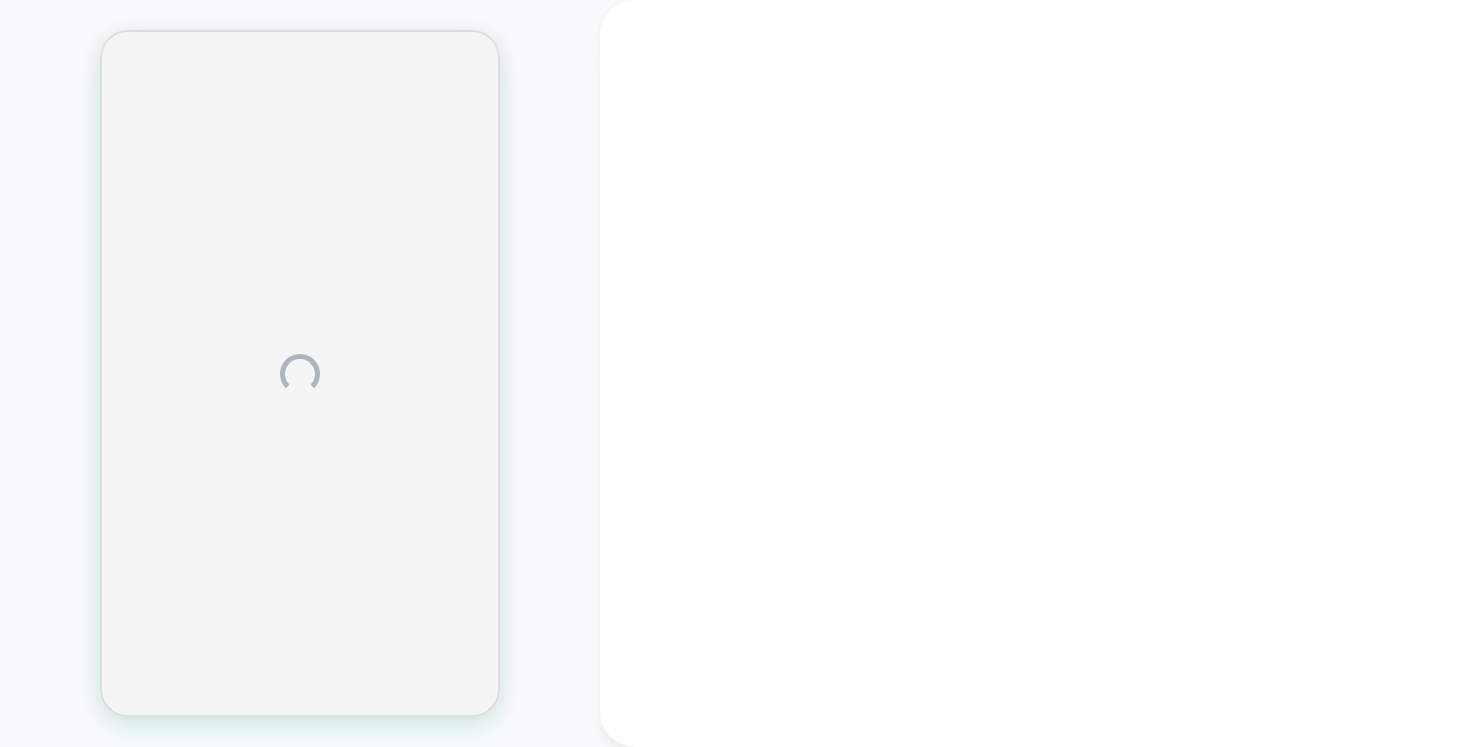 scroll, scrollTop: 0, scrollLeft: 0, axis: both 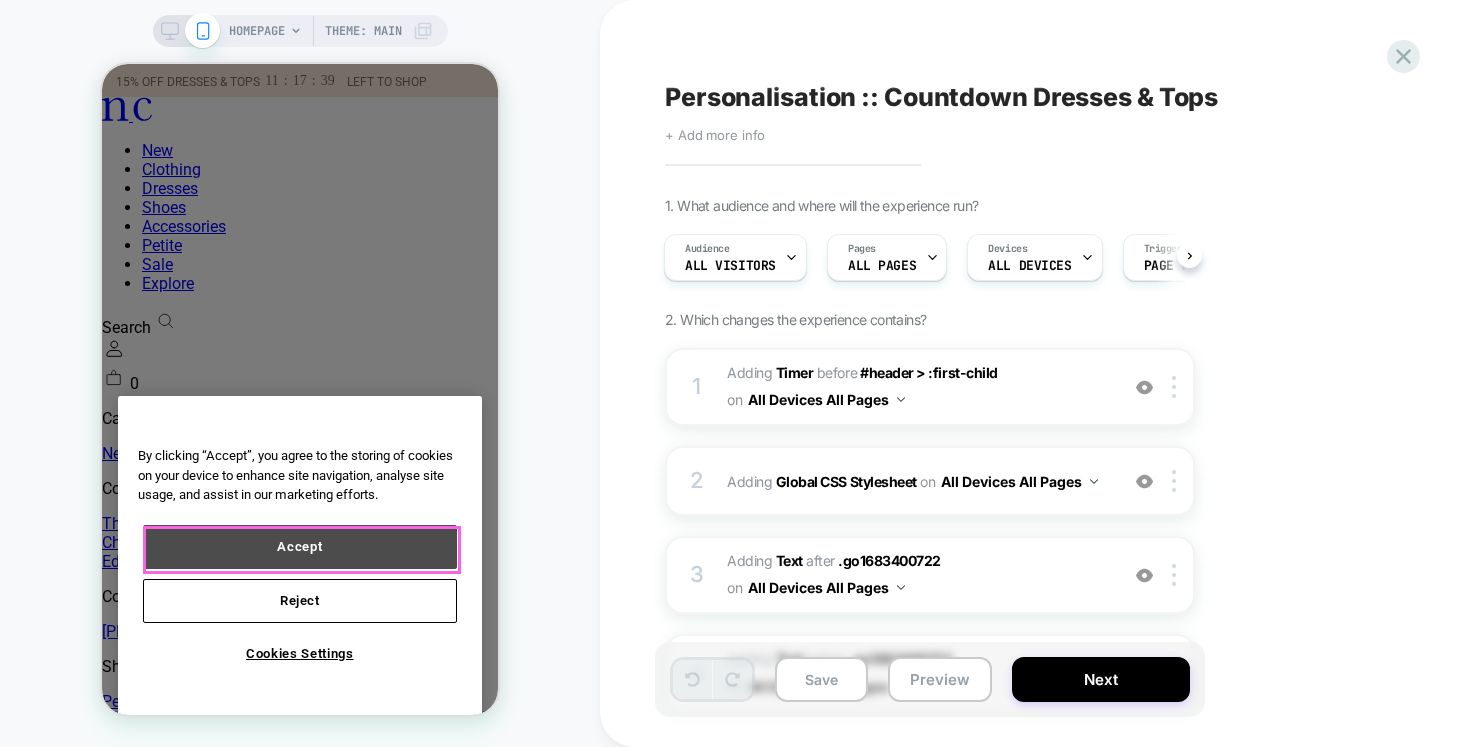 click on "Accept" at bounding box center [300, 547] 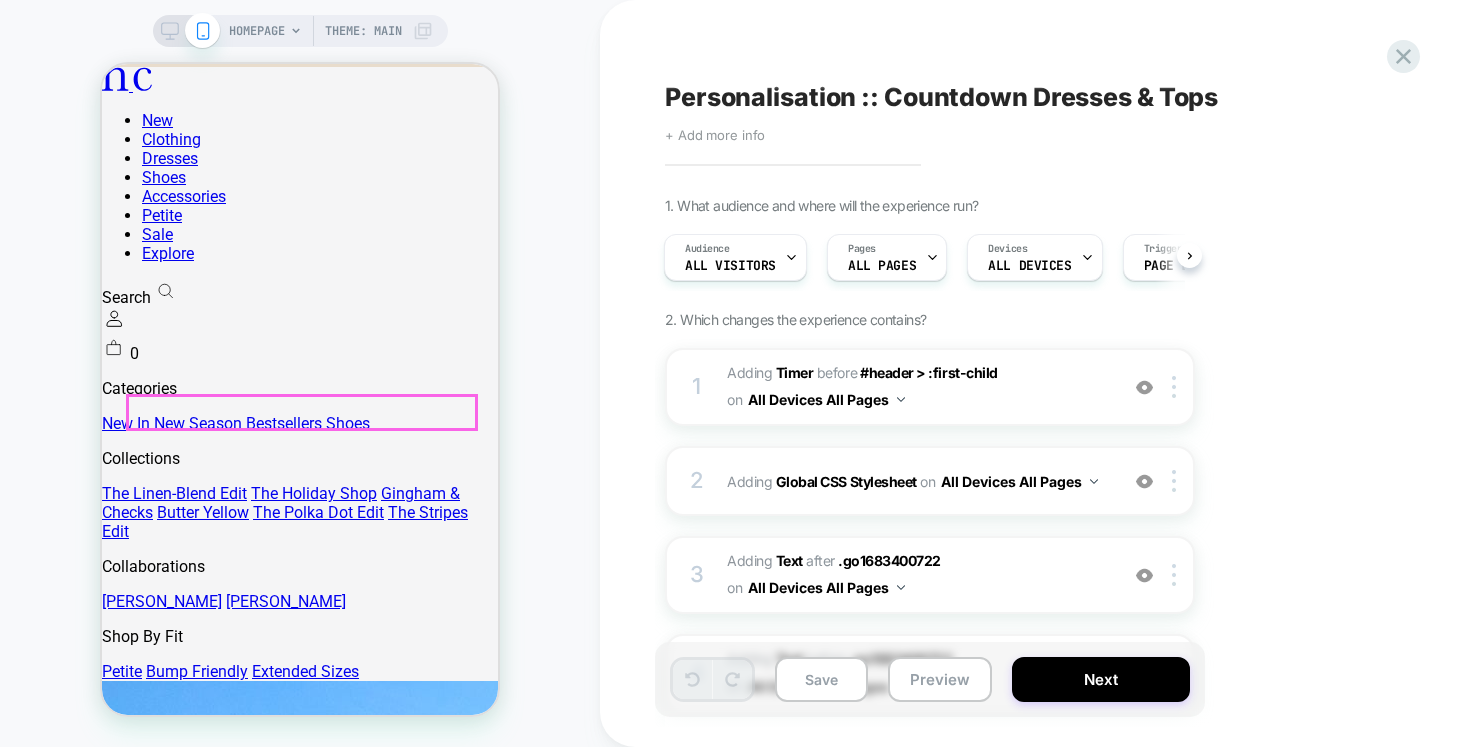scroll, scrollTop: 23, scrollLeft: 0, axis: vertical 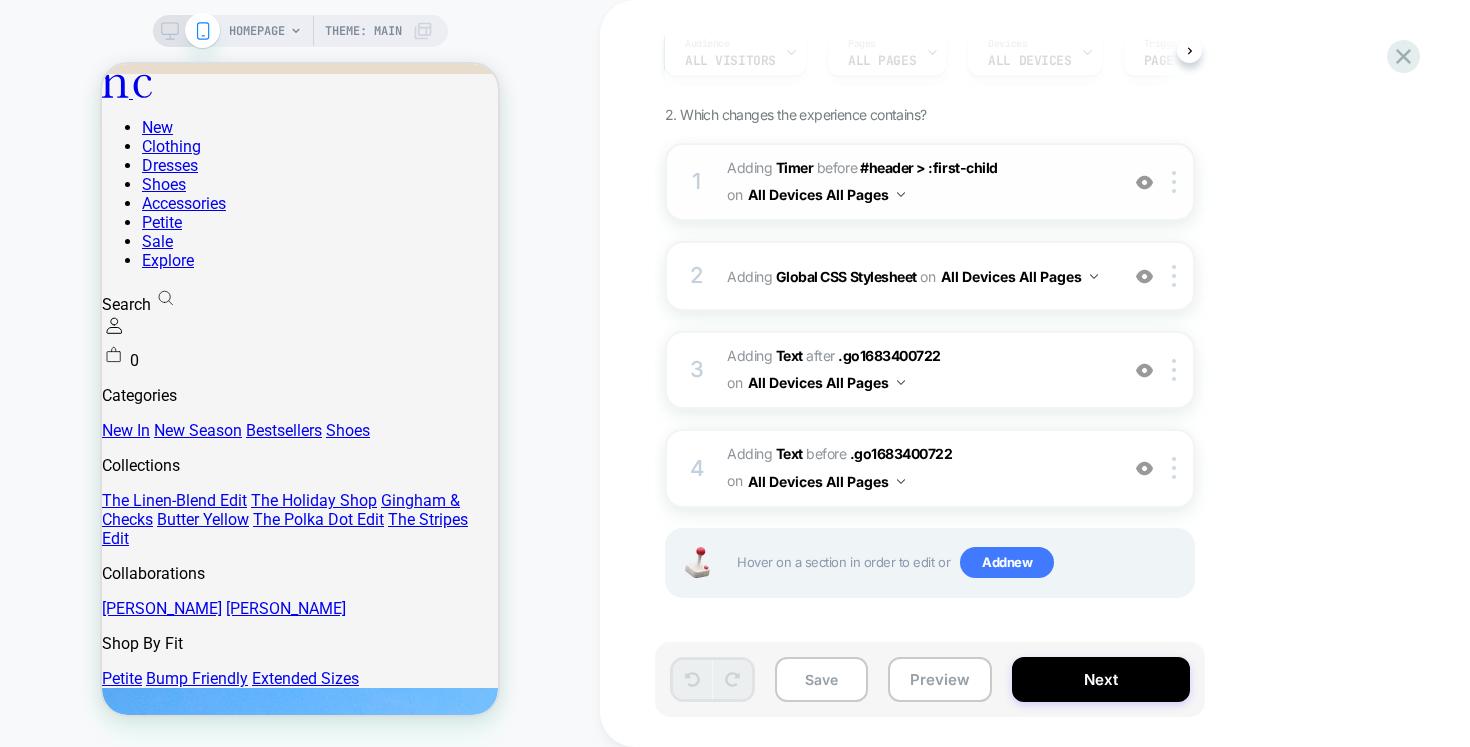 click on "#_loomi_addon_1750236546281_dup1750262668_dup1751445320 Adding   Timer   BEFORE #header > :first-child #header > :first-child   on All Devices All Pages" at bounding box center [917, 182] 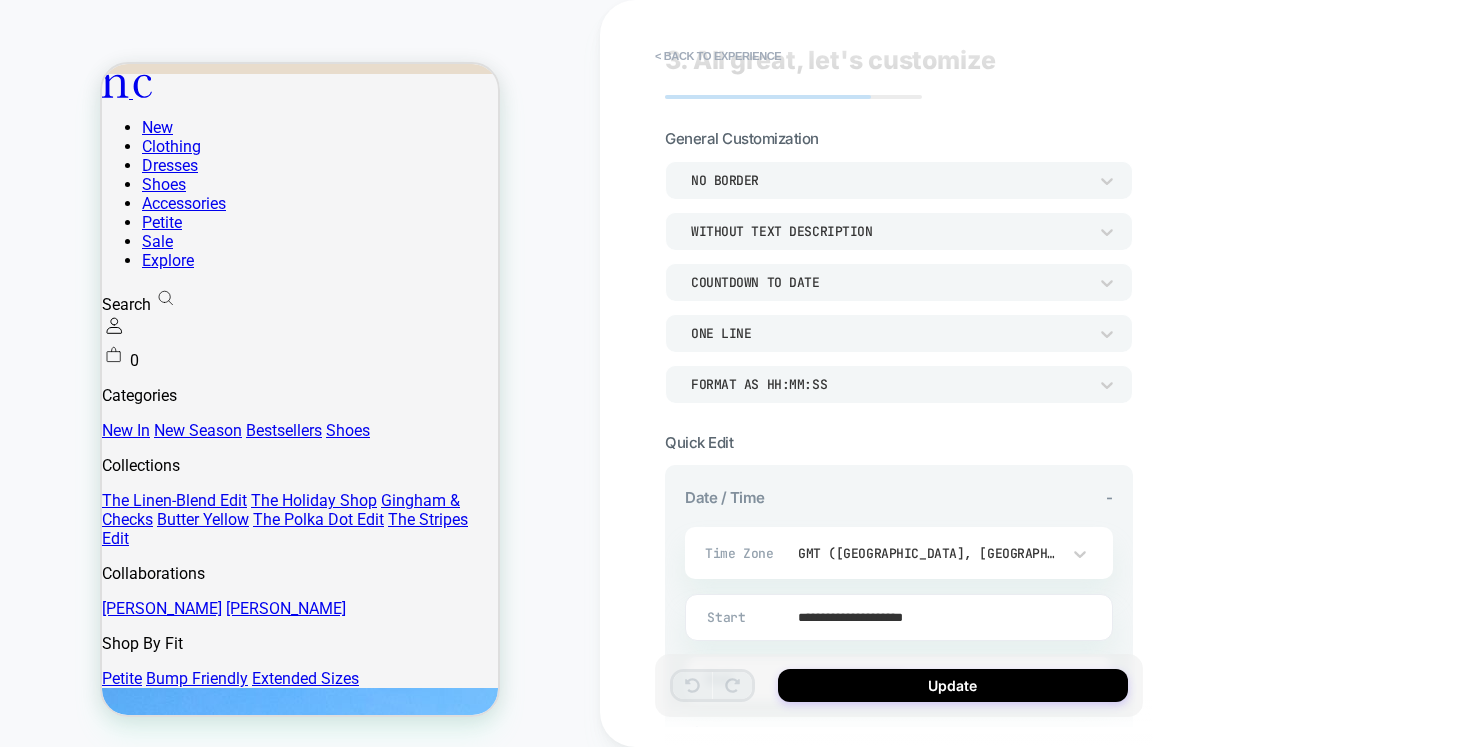 scroll, scrollTop: 27, scrollLeft: 0, axis: vertical 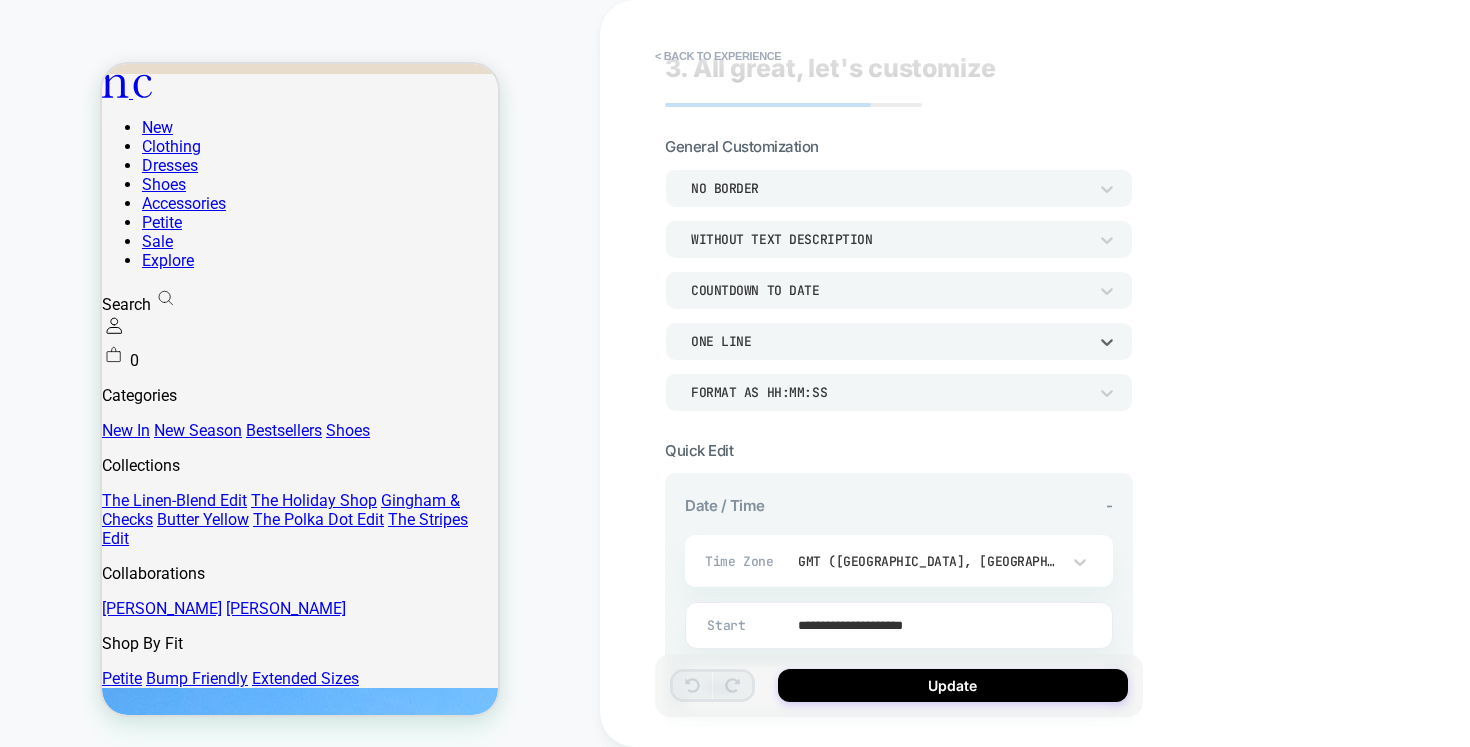 click on "ONE LINE" at bounding box center (889, 341) 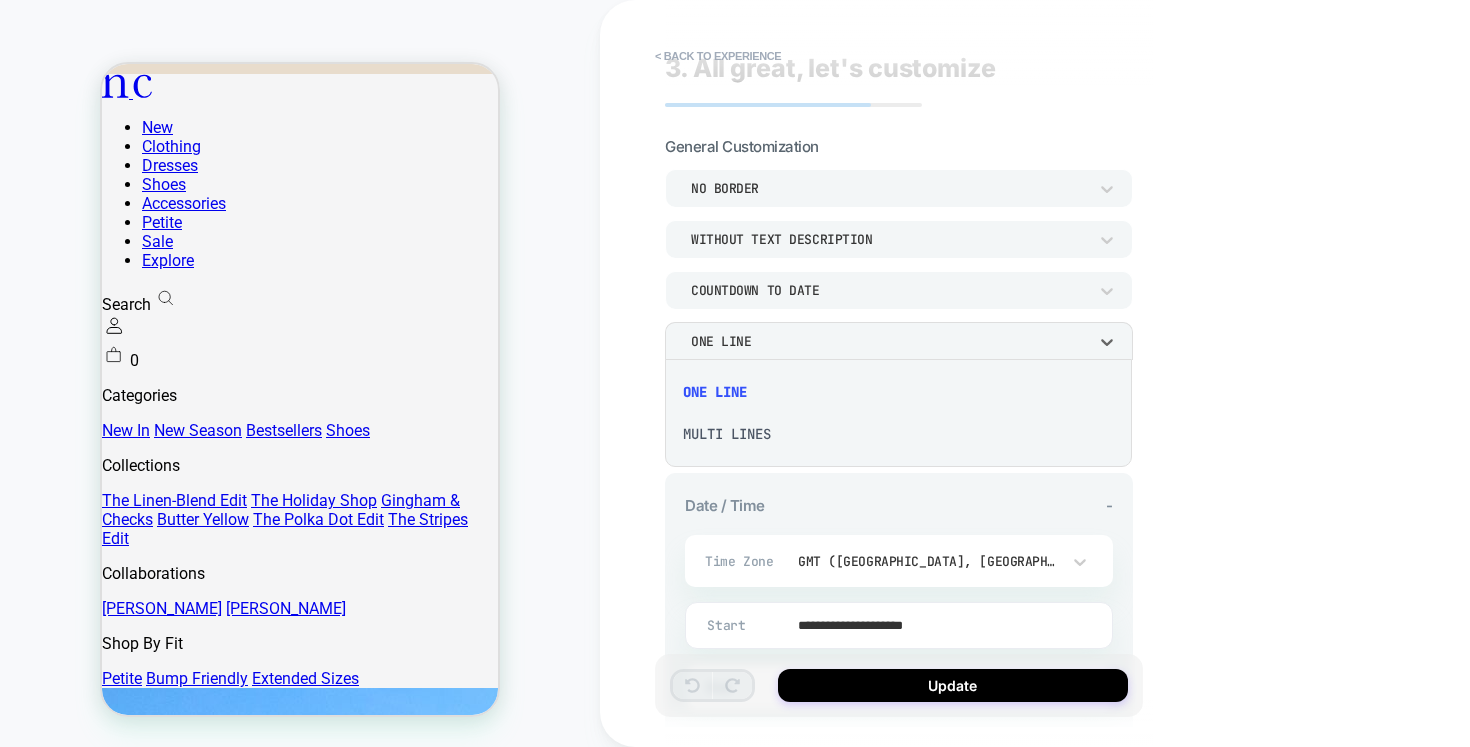 click at bounding box center [735, 373] 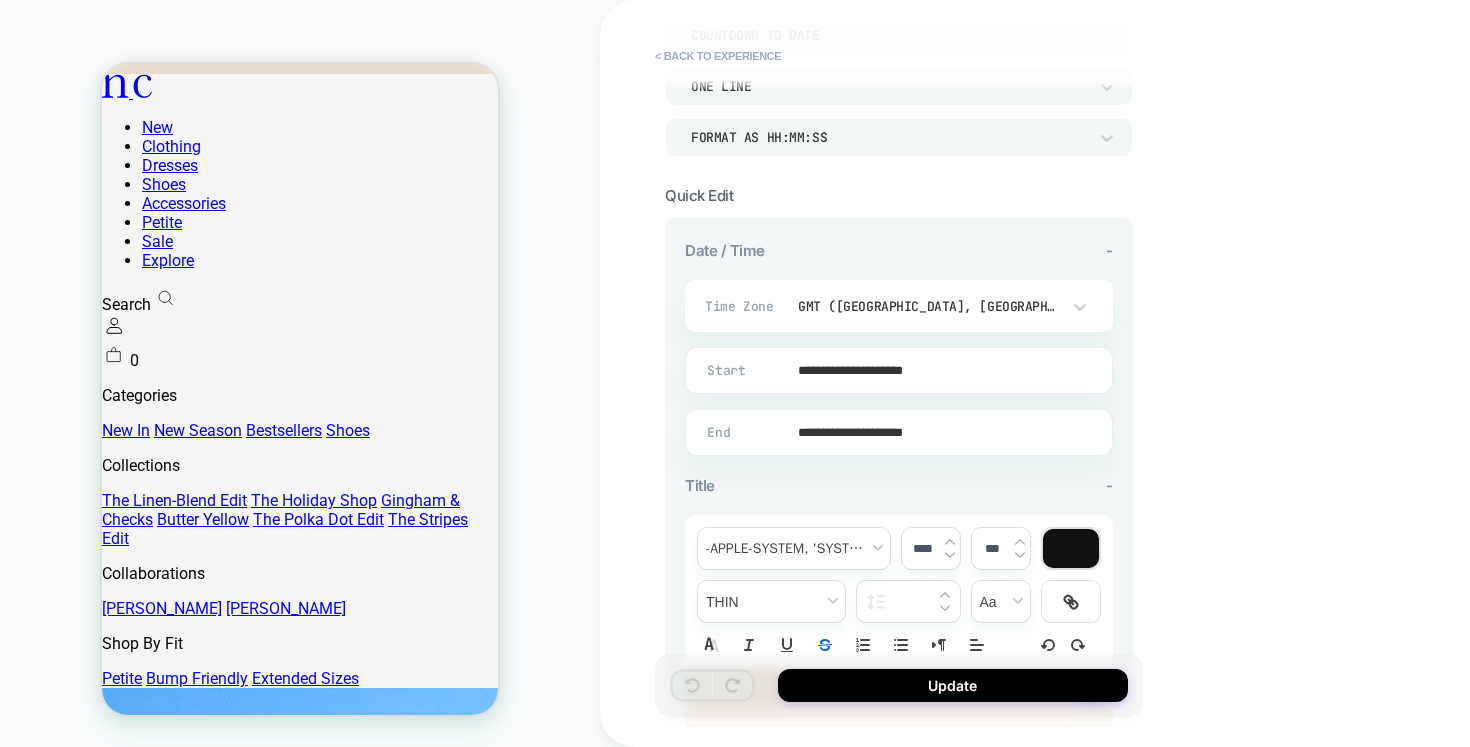 scroll, scrollTop: 51, scrollLeft: 0, axis: vertical 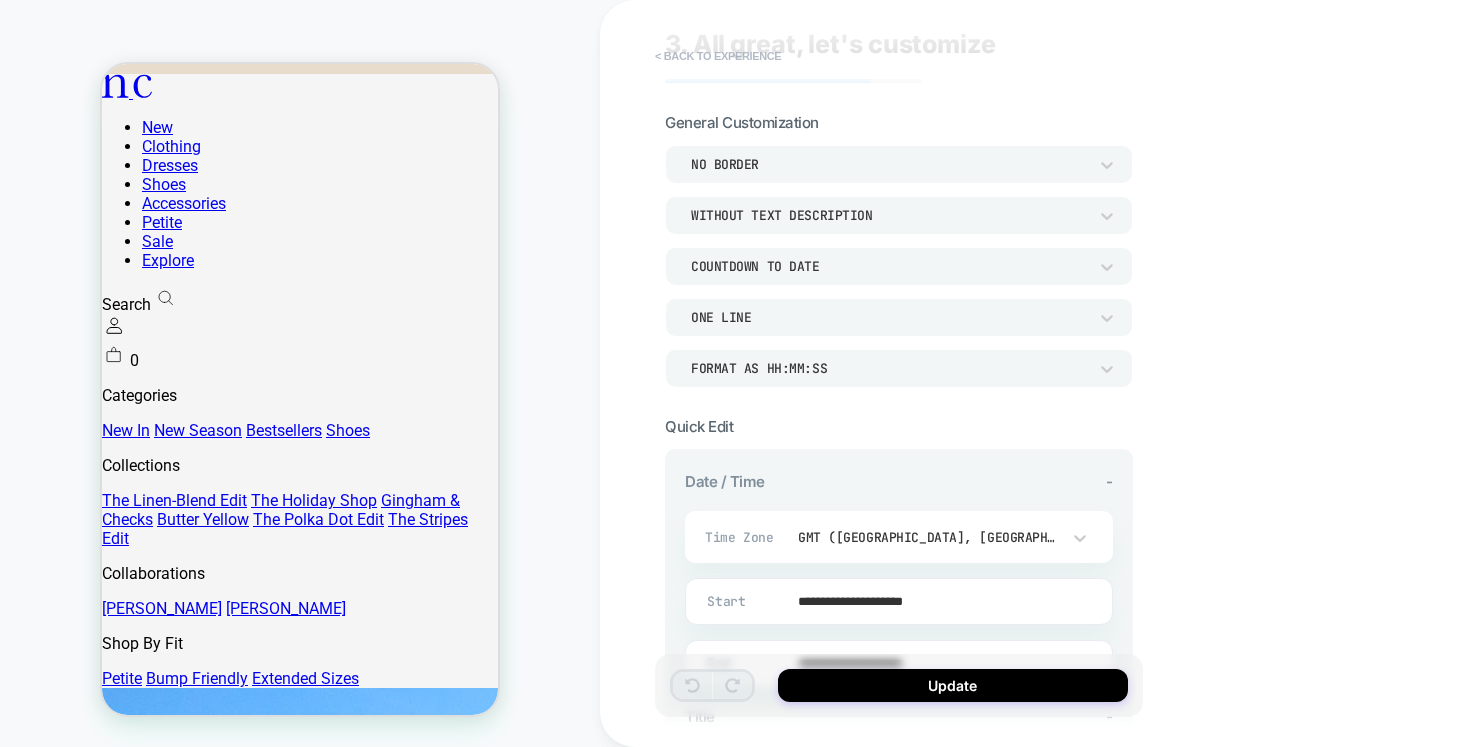 click on "< Back to experience" at bounding box center (718, 56) 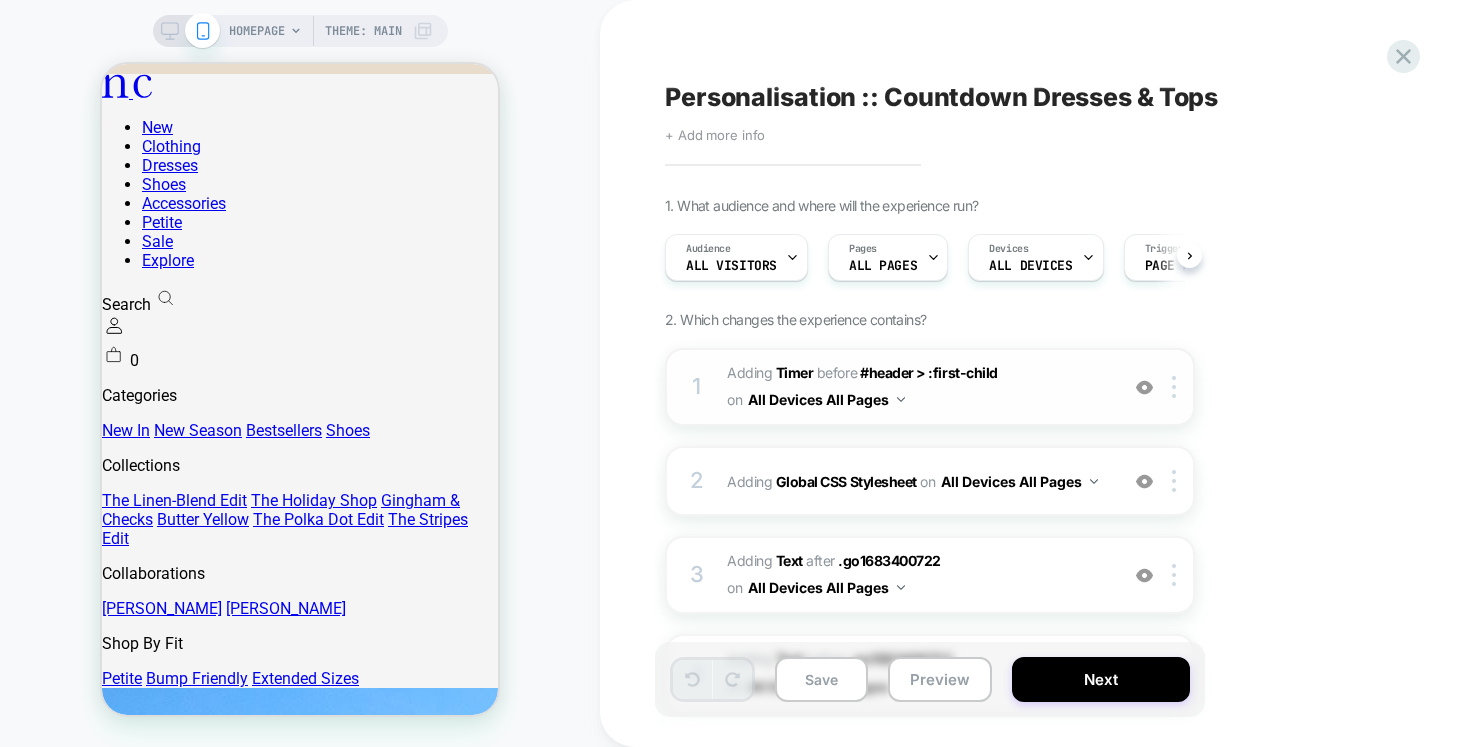 scroll, scrollTop: 0, scrollLeft: 1, axis: horizontal 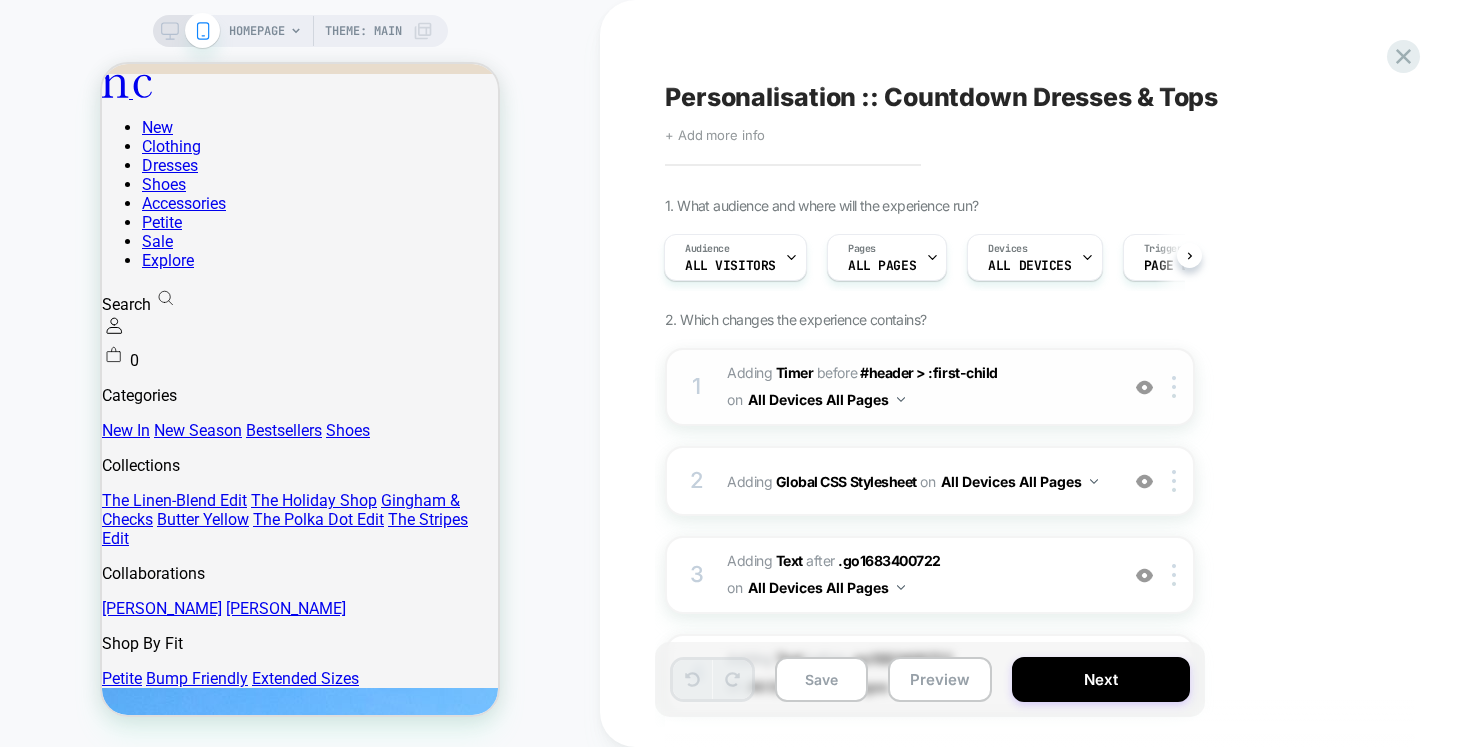 click on "#_loomi_addon_1750236546281_dup1750262668_dup1751445320 Adding   Timer   BEFORE #header > :first-child #header > :first-child   on All Devices All Pages" at bounding box center [917, 387] 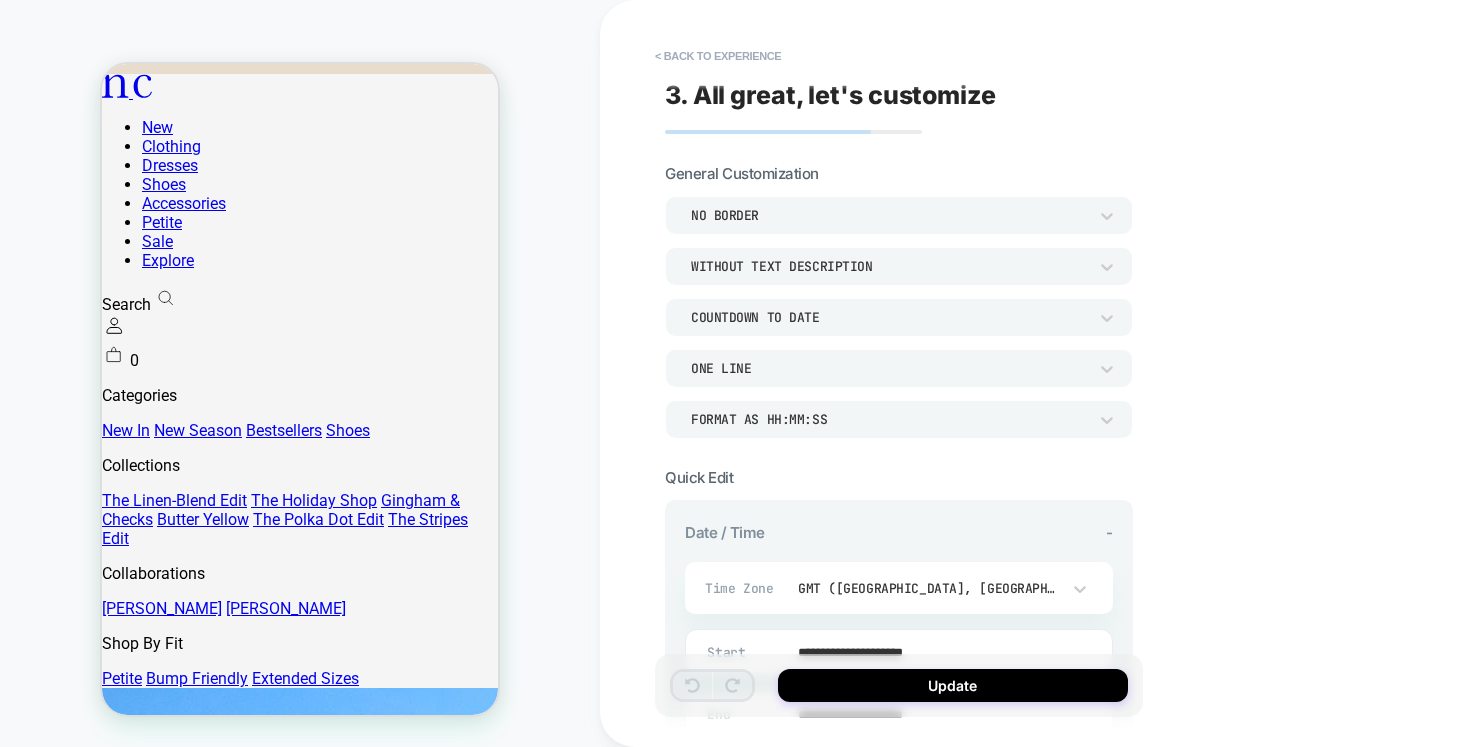 click on "WITHOUT TEXT DESCRIPTION" at bounding box center [889, 266] 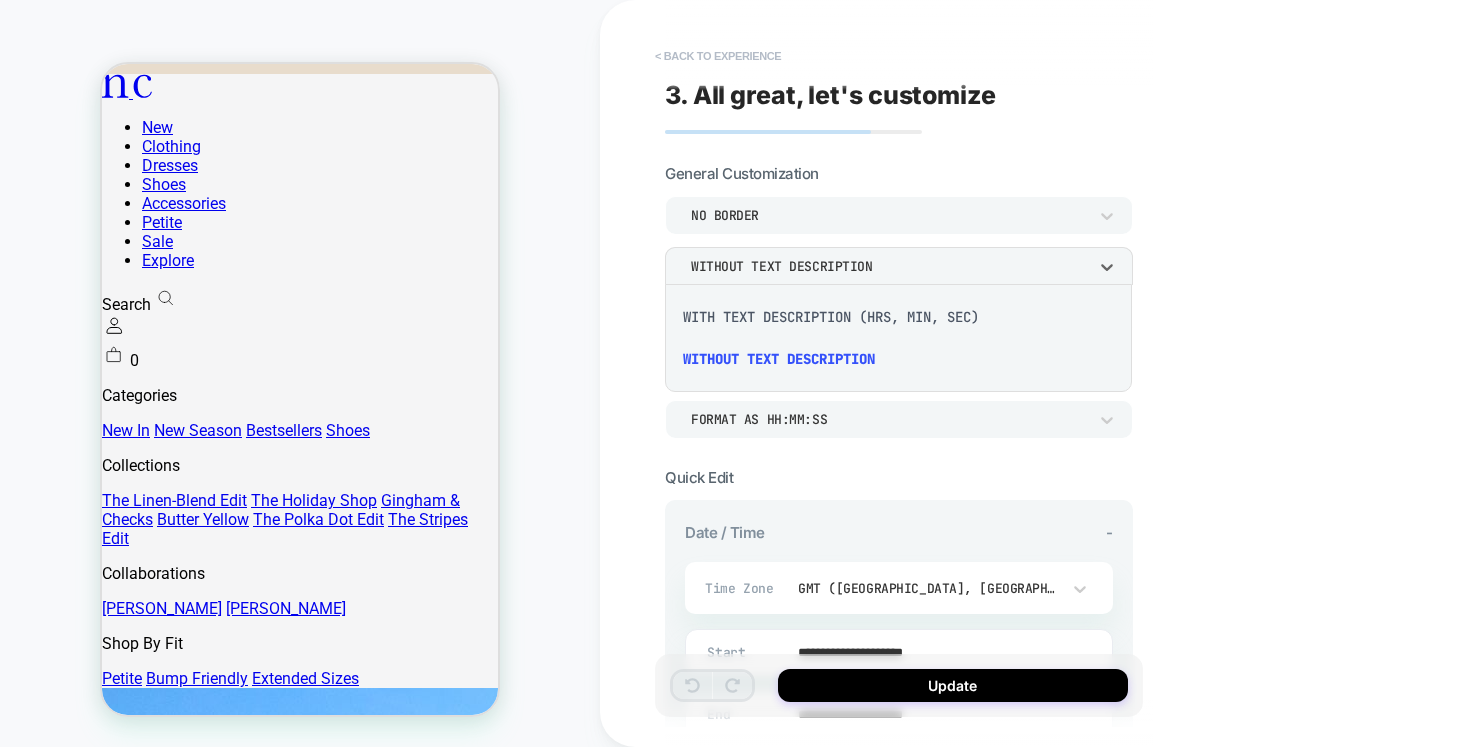 click on "< Back to experience" at bounding box center [718, 56] 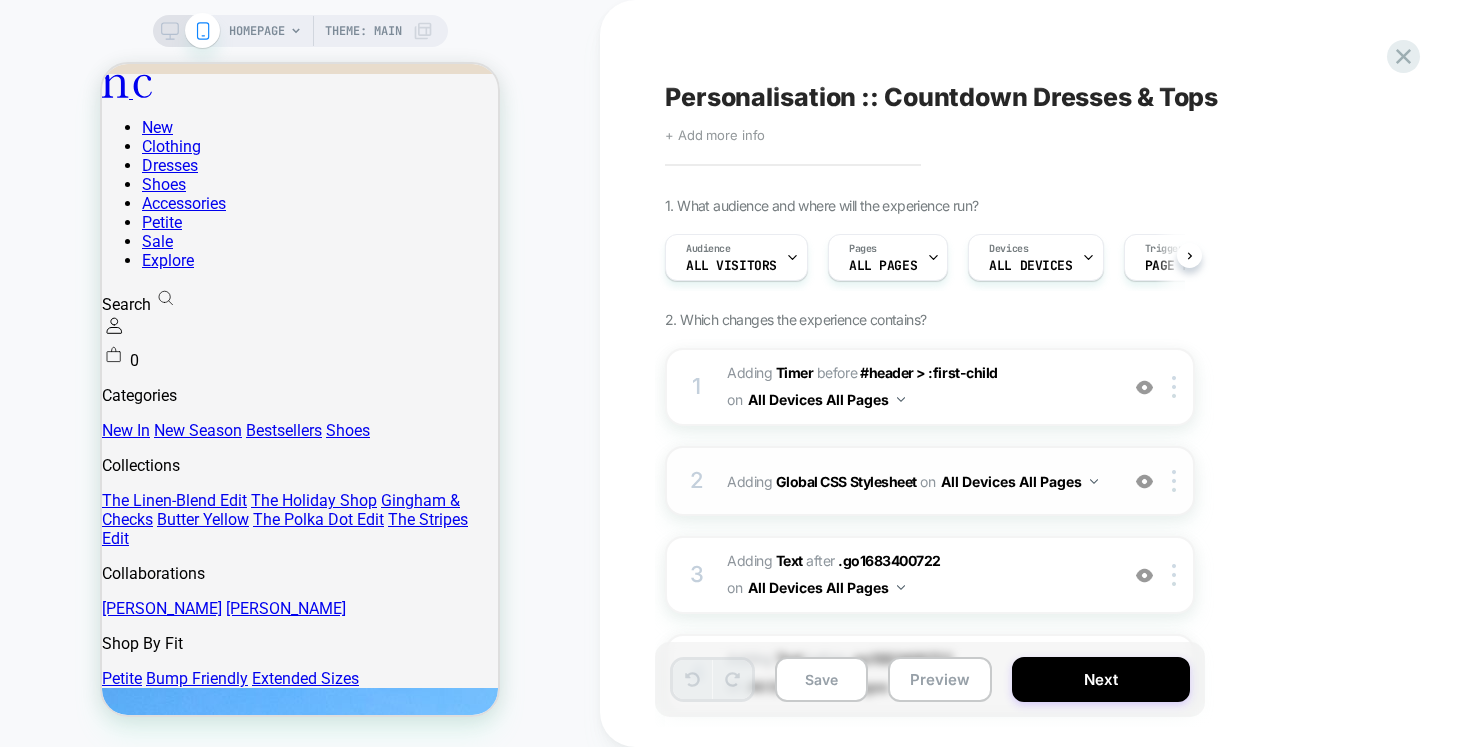scroll, scrollTop: 0, scrollLeft: 1, axis: horizontal 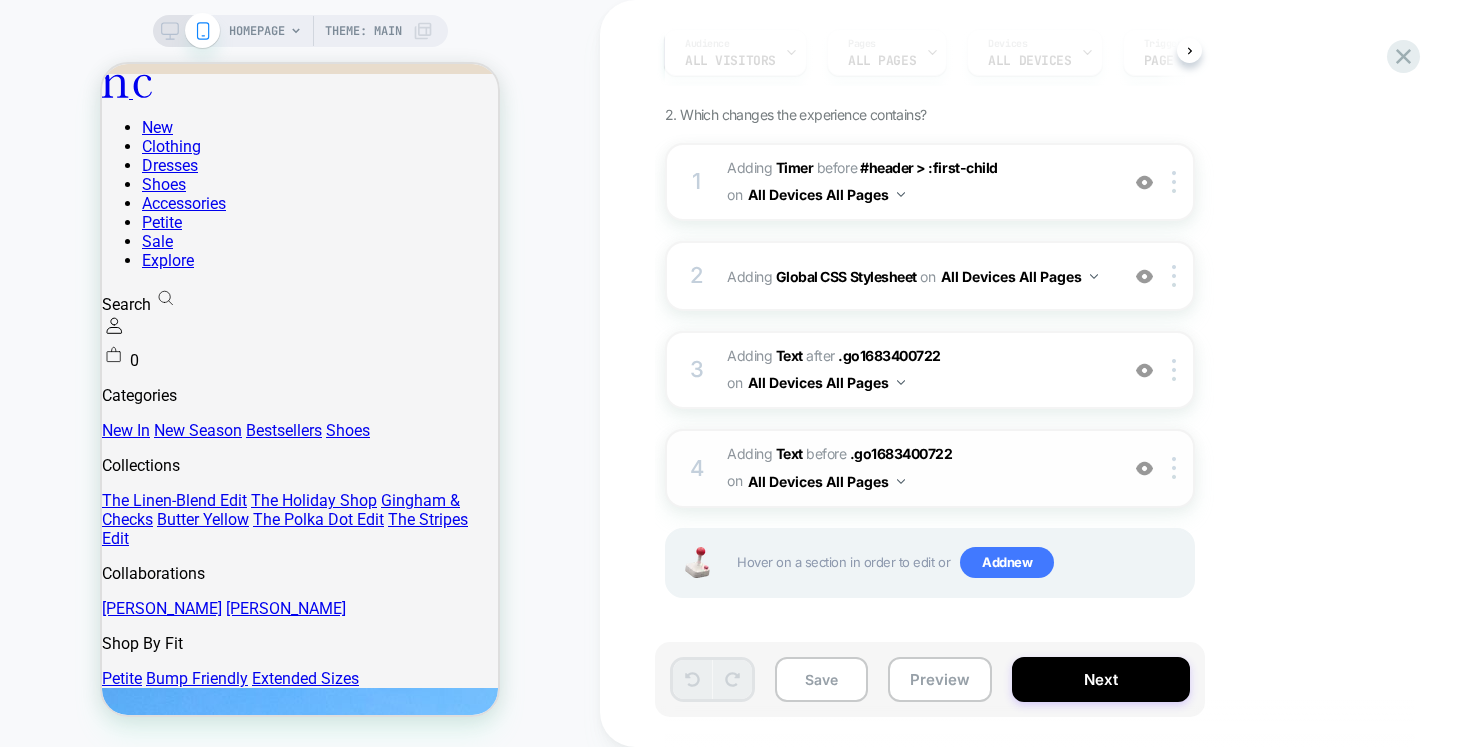 click on "#_loomi_addon_1750253450798_dup1750262668_dup1751445320 Adding   Text   BEFORE .go1683400722 .go1683400722   on All Devices All Pages" at bounding box center (917, 468) 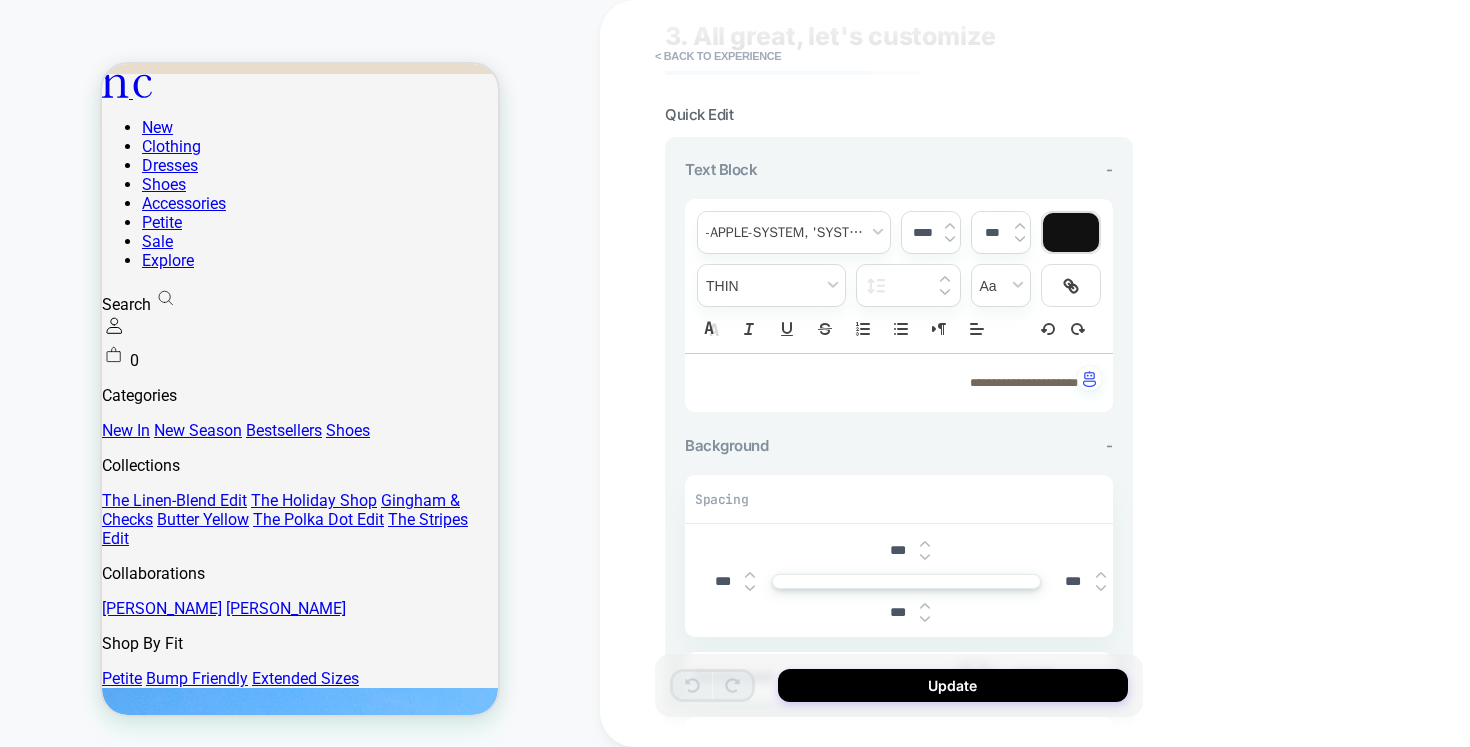 scroll, scrollTop: 107, scrollLeft: 0, axis: vertical 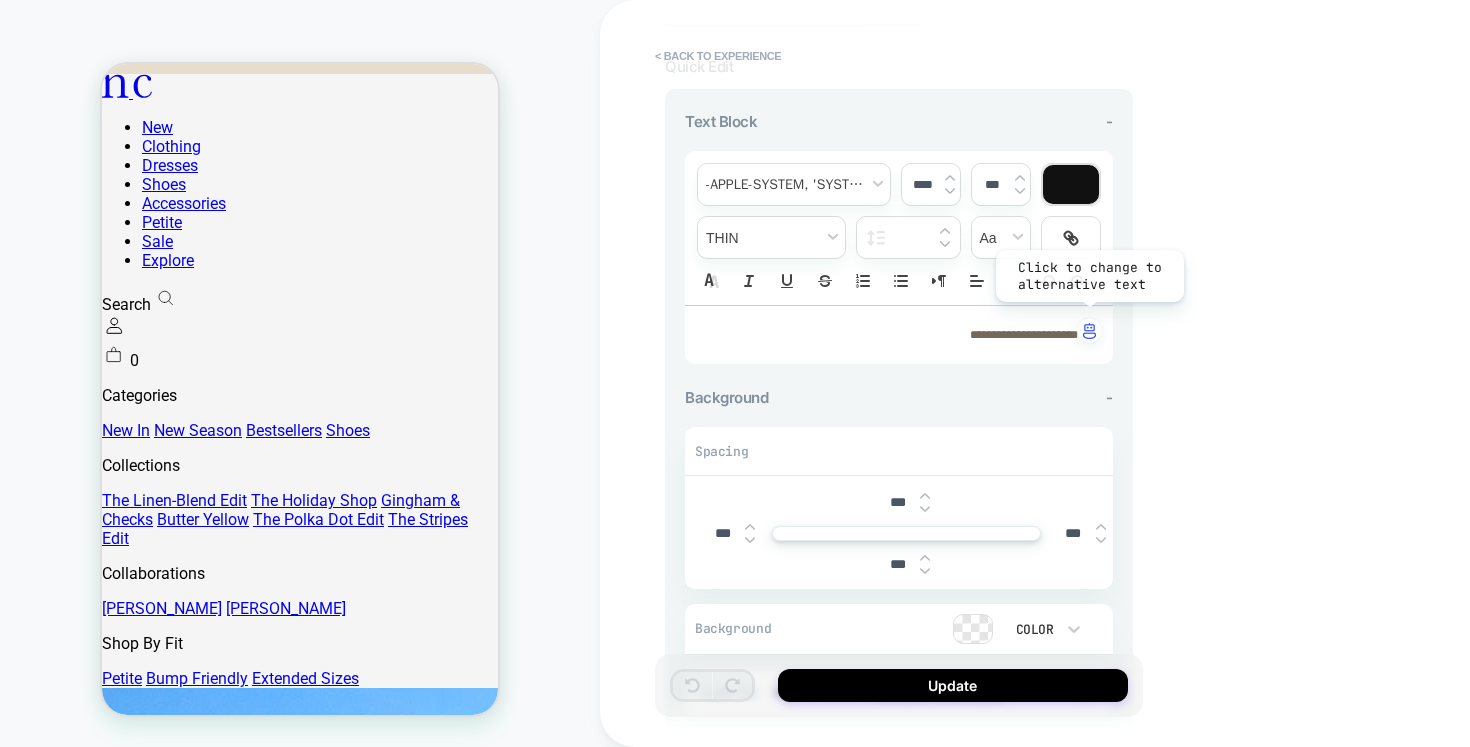 click at bounding box center (1089, 330) 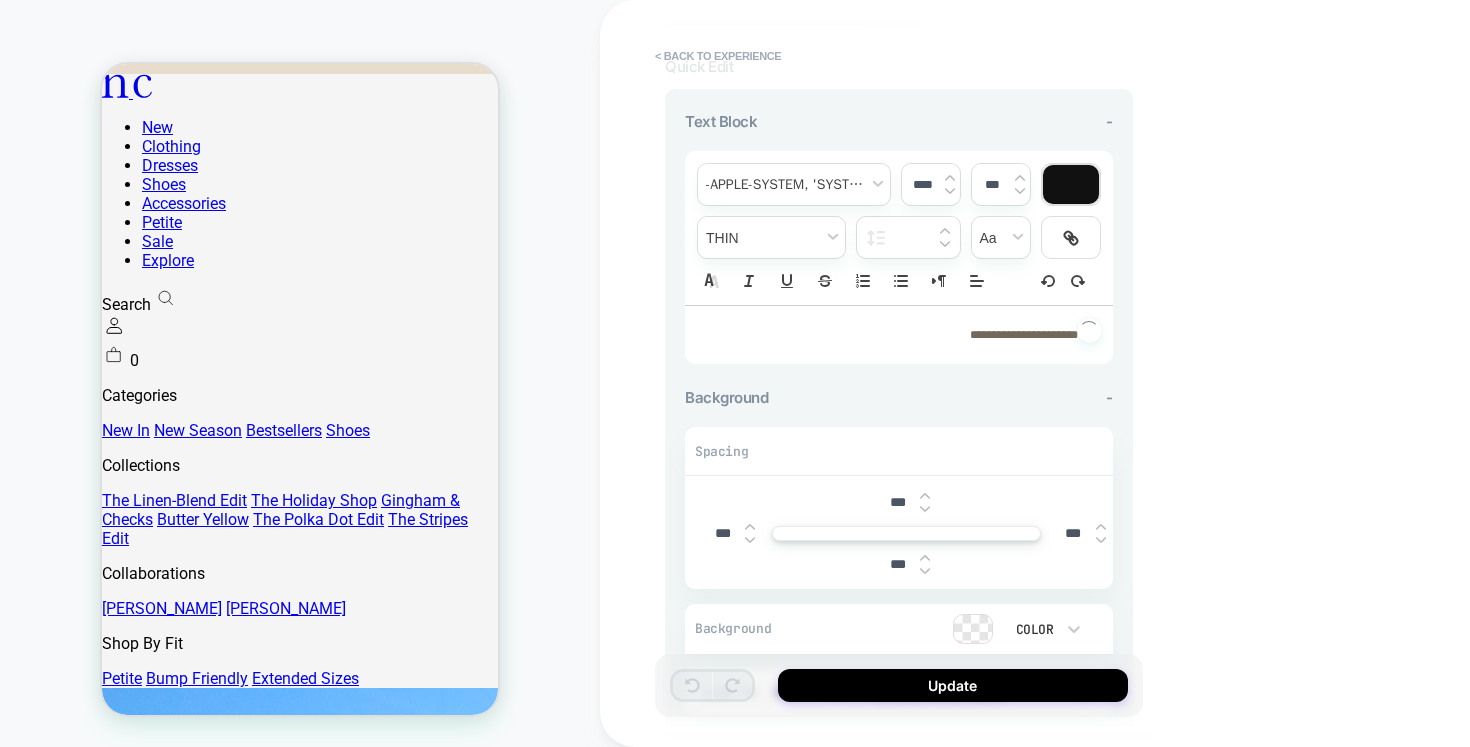 click on "**********" at bounding box center (1024, 335) 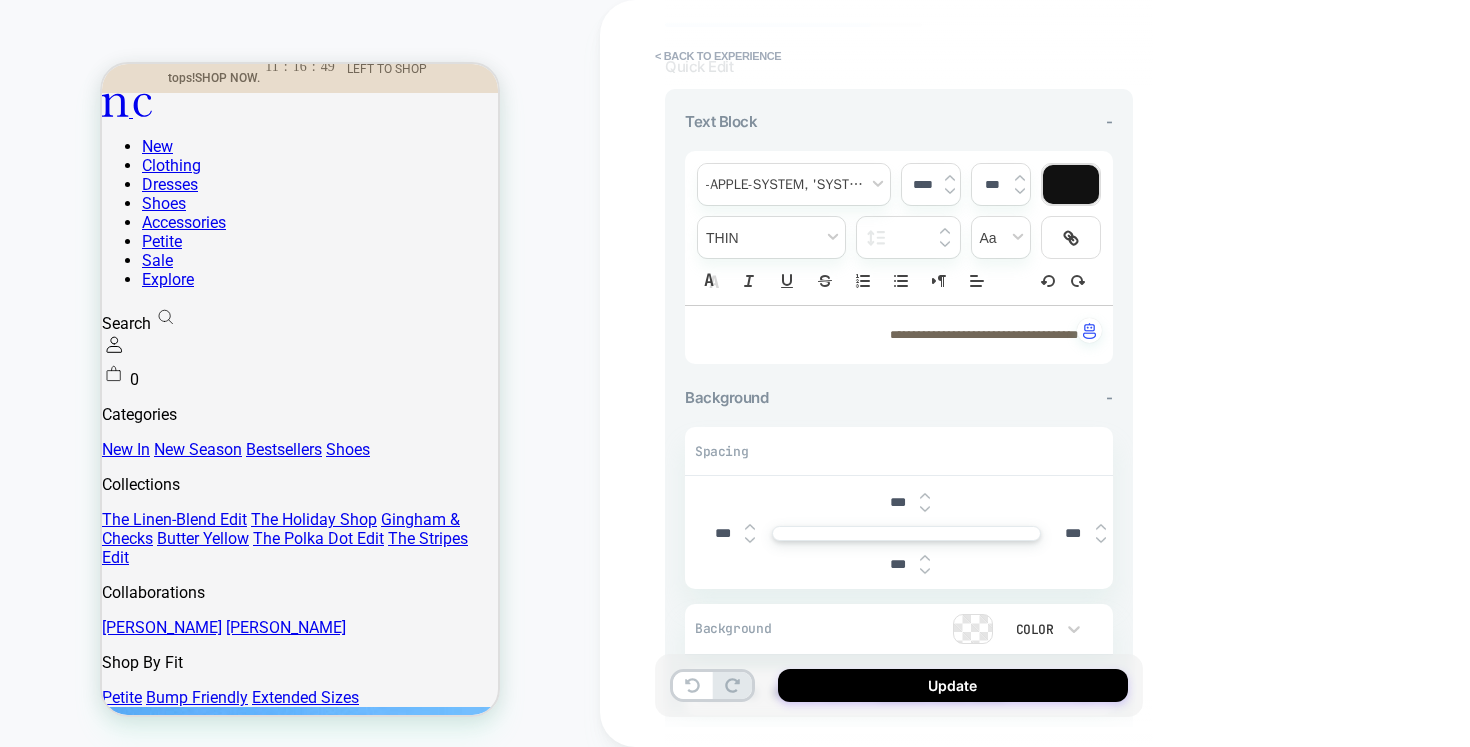 click on "**********" at bounding box center (984, 335) 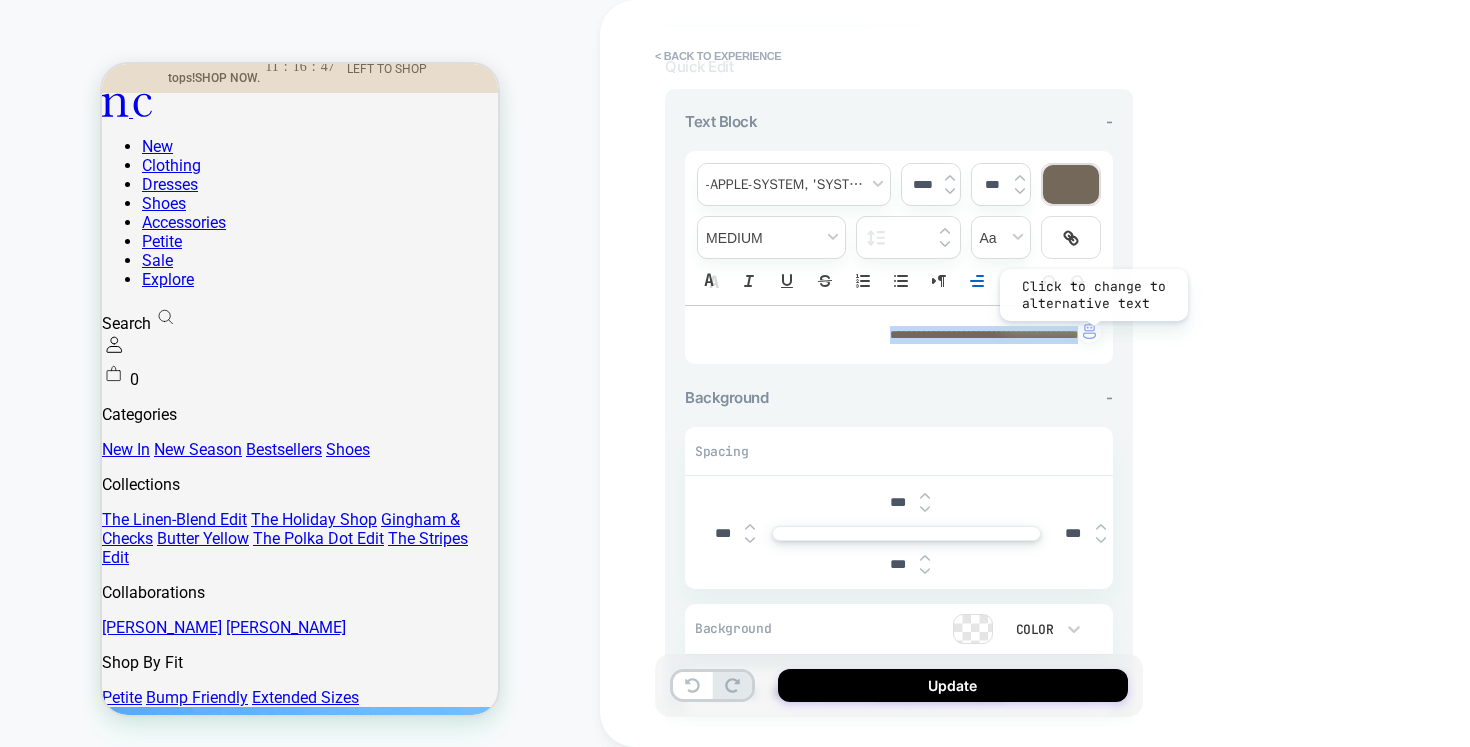drag, startPoint x: 847, startPoint y: 335, endPoint x: 1085, endPoint y: 335, distance: 238 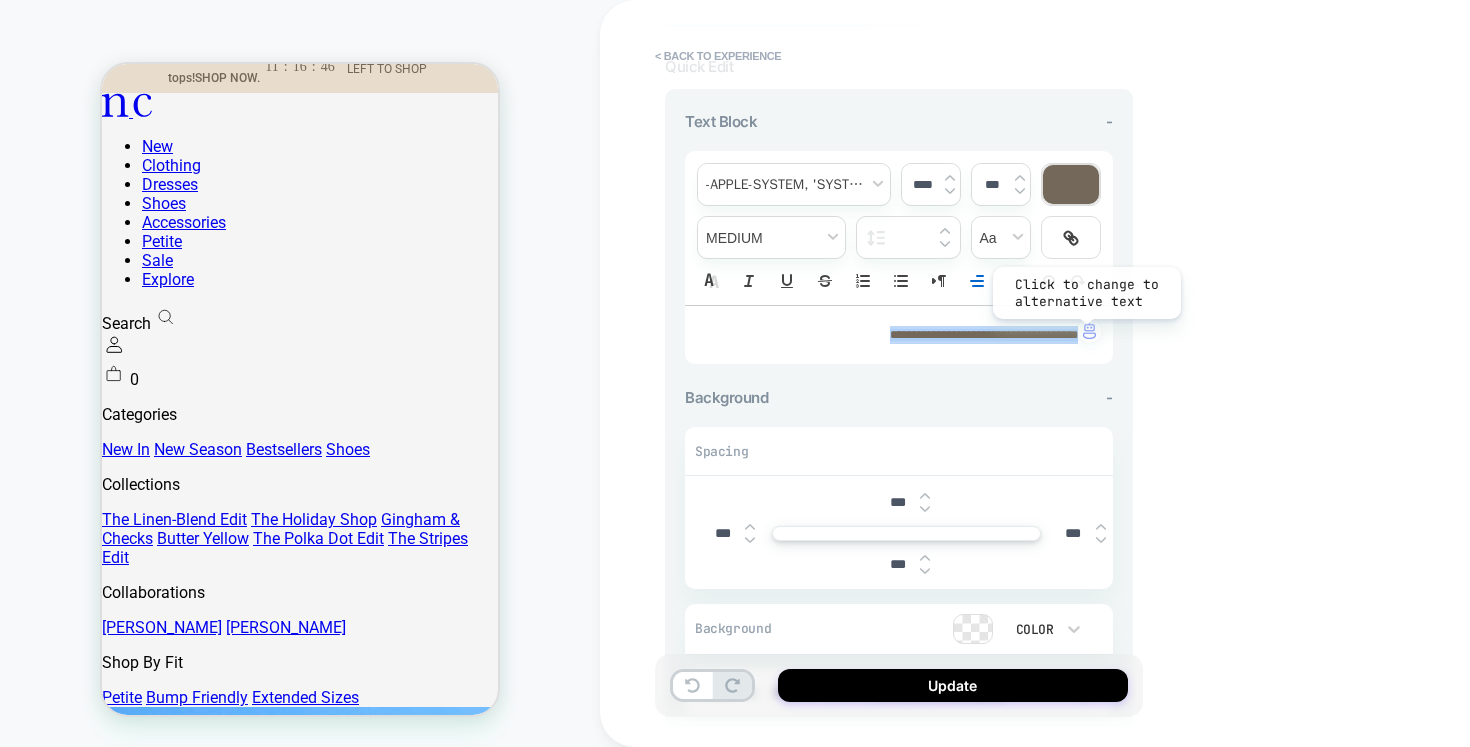 type 